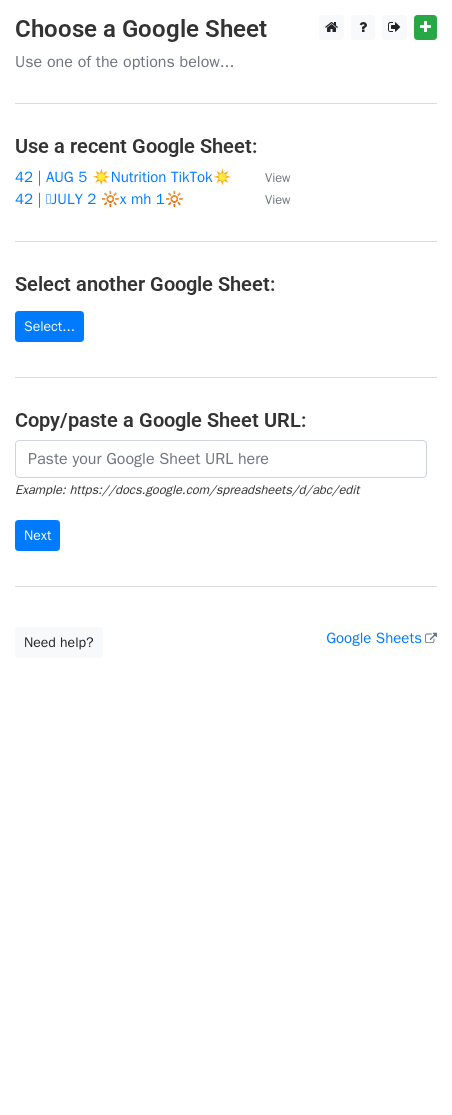 scroll, scrollTop: 0, scrollLeft: 0, axis: both 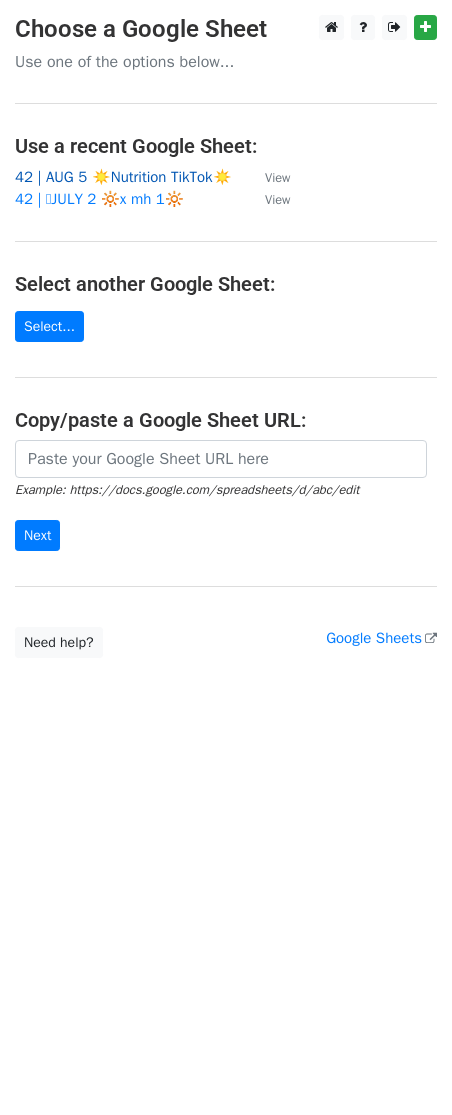 click on "42 | AUG 5 ☀️Nutrition TikTok☀️" at bounding box center (123, 177) 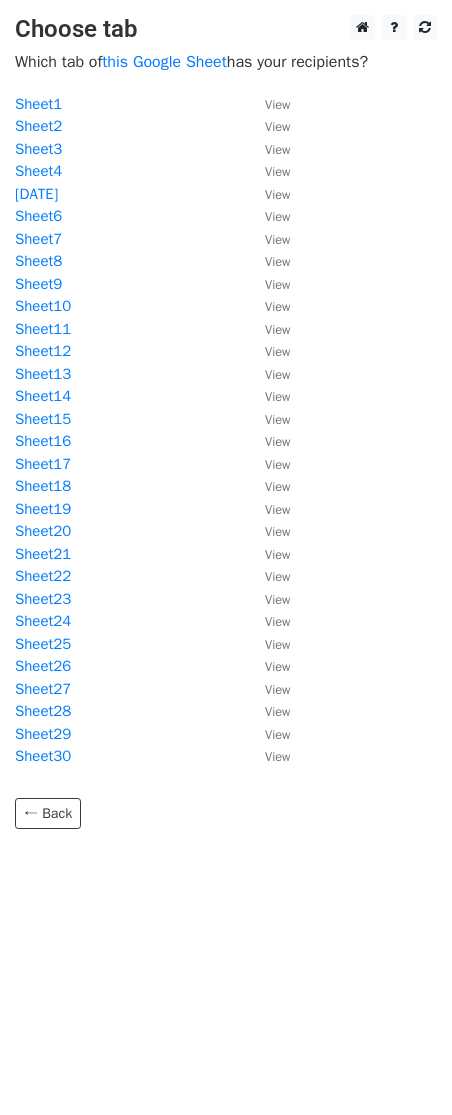 scroll, scrollTop: 0, scrollLeft: 0, axis: both 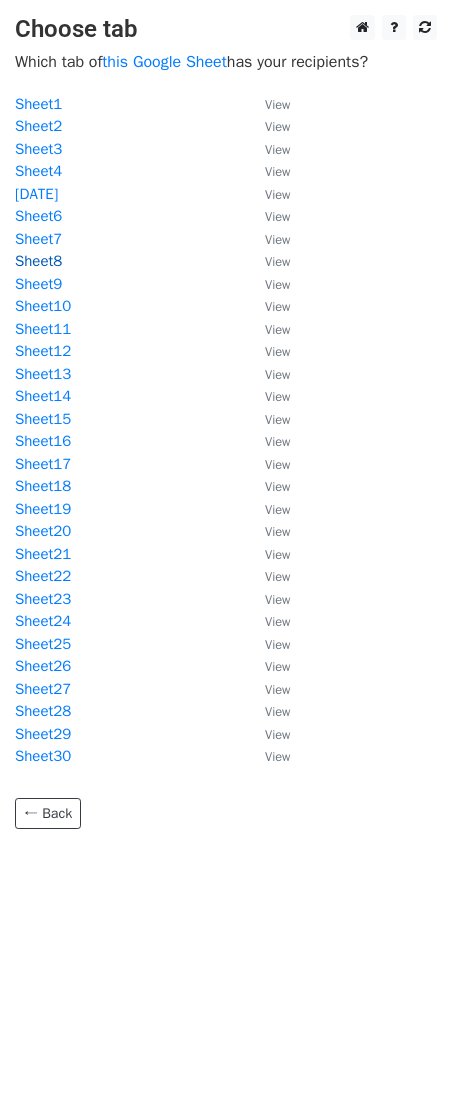 click on "Sheet8" at bounding box center [38, 261] 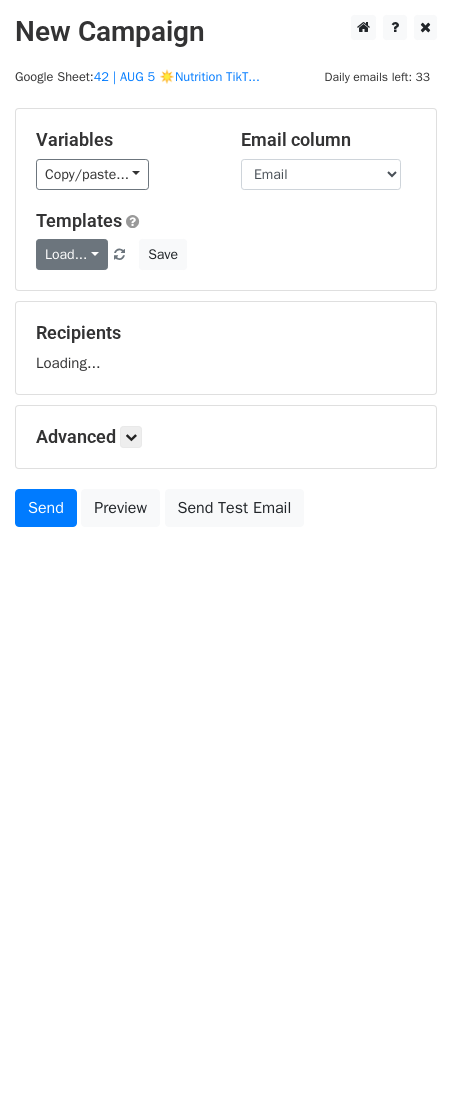 scroll, scrollTop: 0, scrollLeft: 0, axis: both 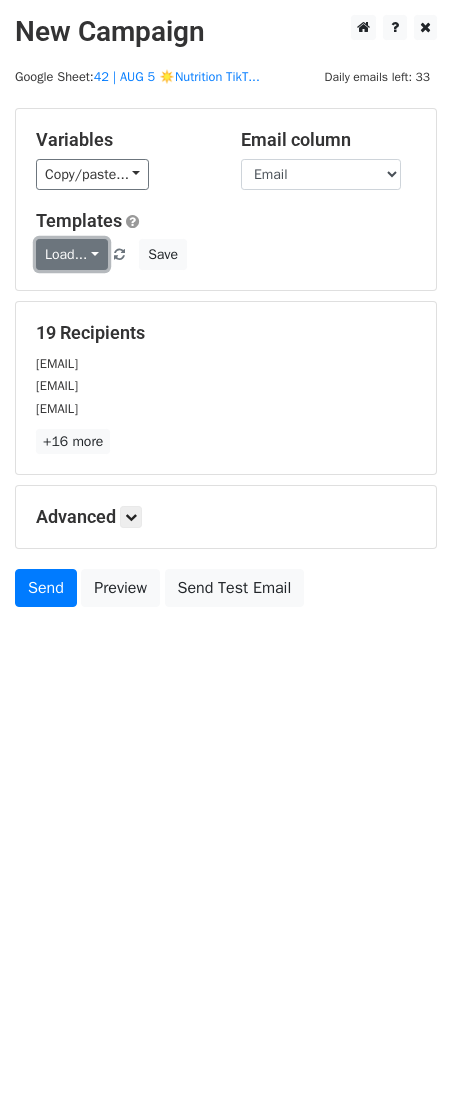 click on "Load..." at bounding box center (72, 254) 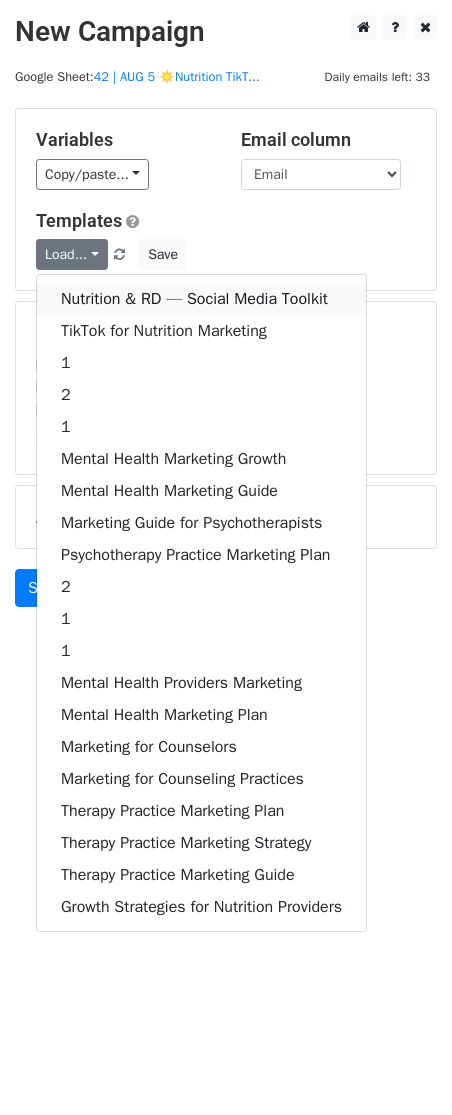 click on "Nutrition & RD — Social Media Toolkit" at bounding box center [201, 299] 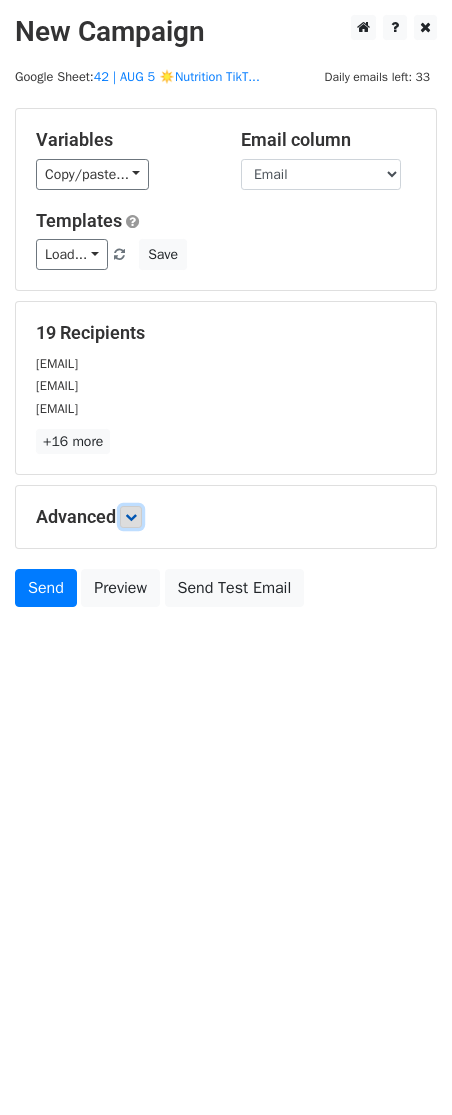 click at bounding box center (131, 517) 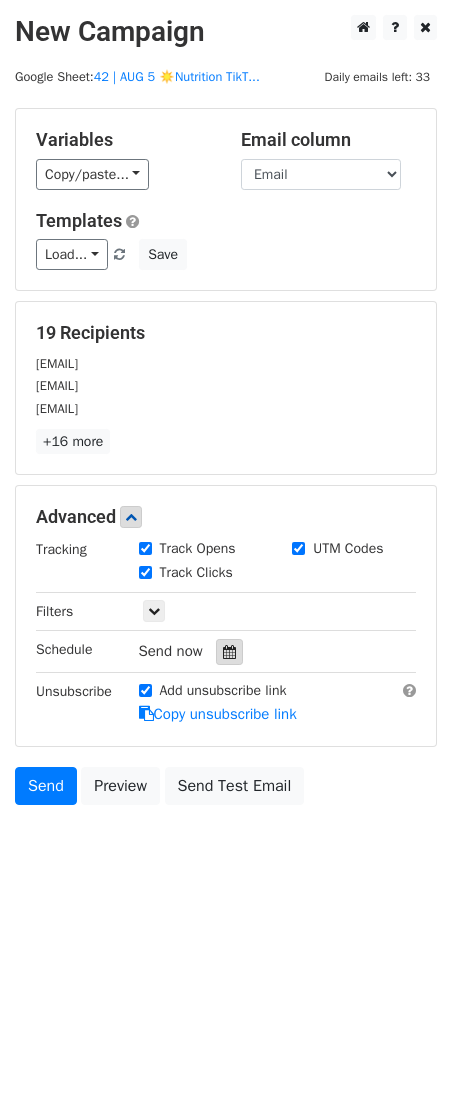 click at bounding box center (229, 652) 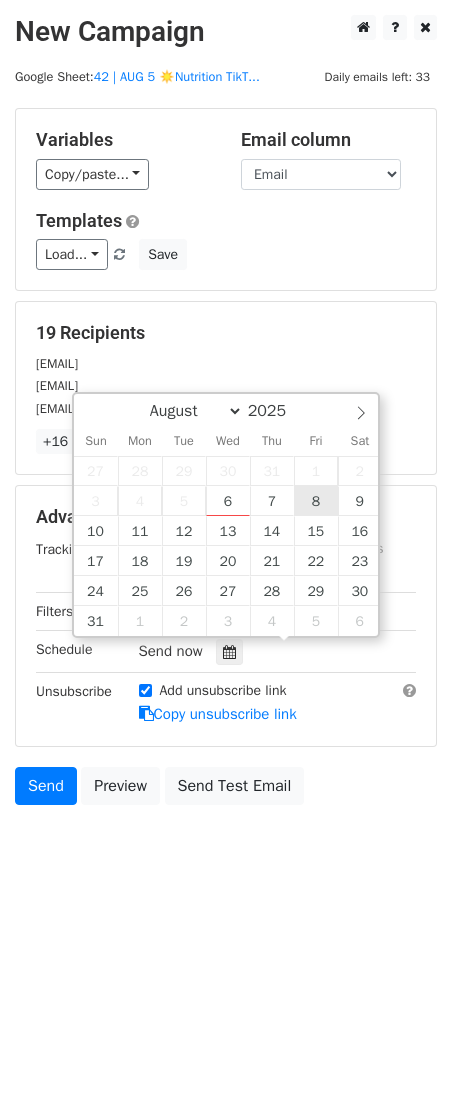 type on "2025-08-08 12:00" 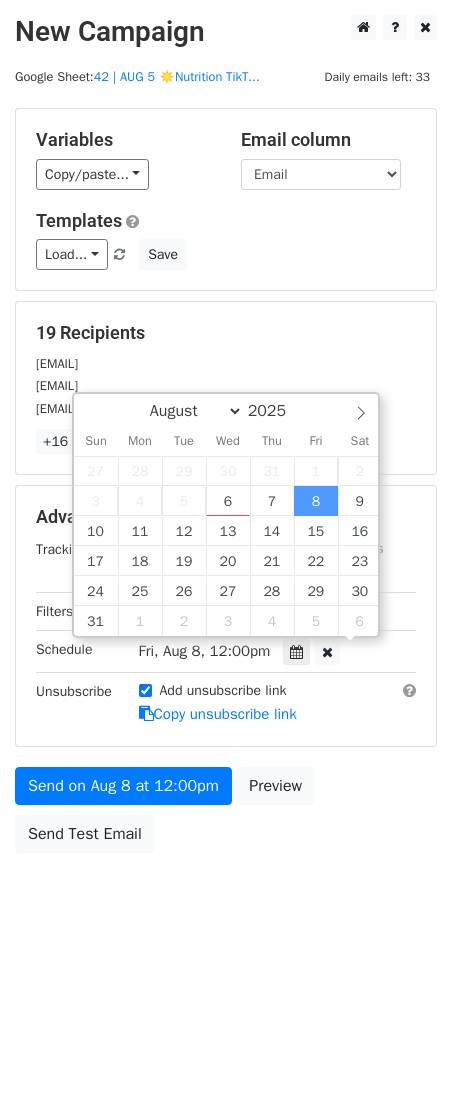 scroll, scrollTop: 1, scrollLeft: 0, axis: vertical 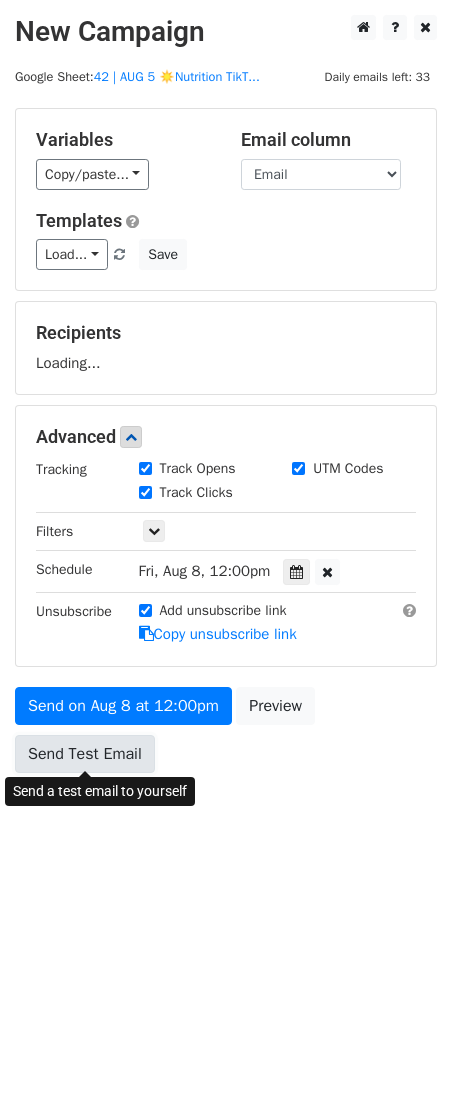 click on "Send Test Email" at bounding box center (85, 754) 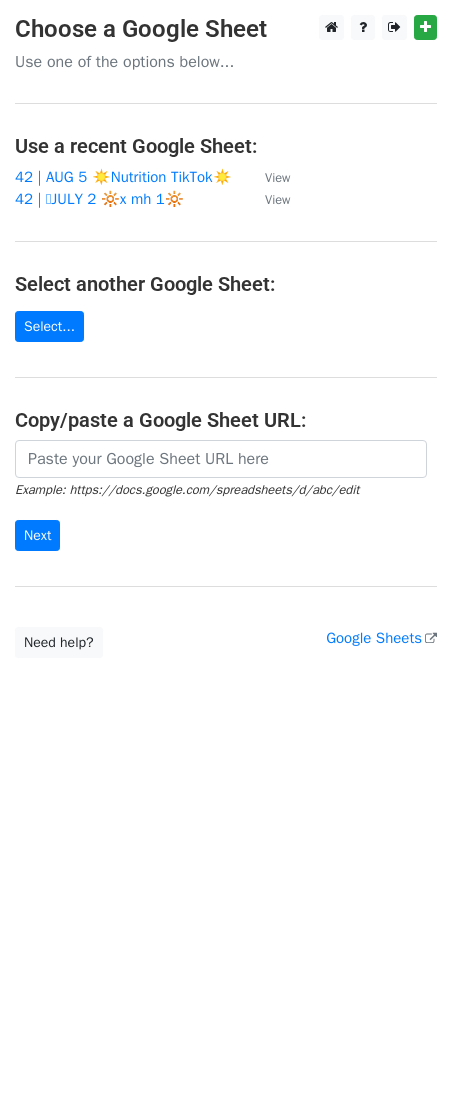 scroll, scrollTop: 0, scrollLeft: 0, axis: both 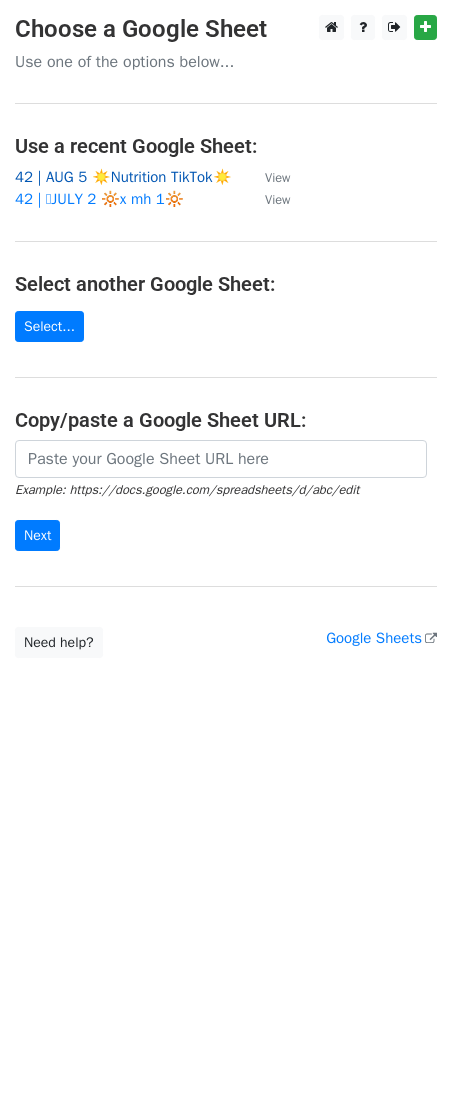 click on "42 | AUG 5 ☀️Nutrition TikTok☀️" at bounding box center (123, 177) 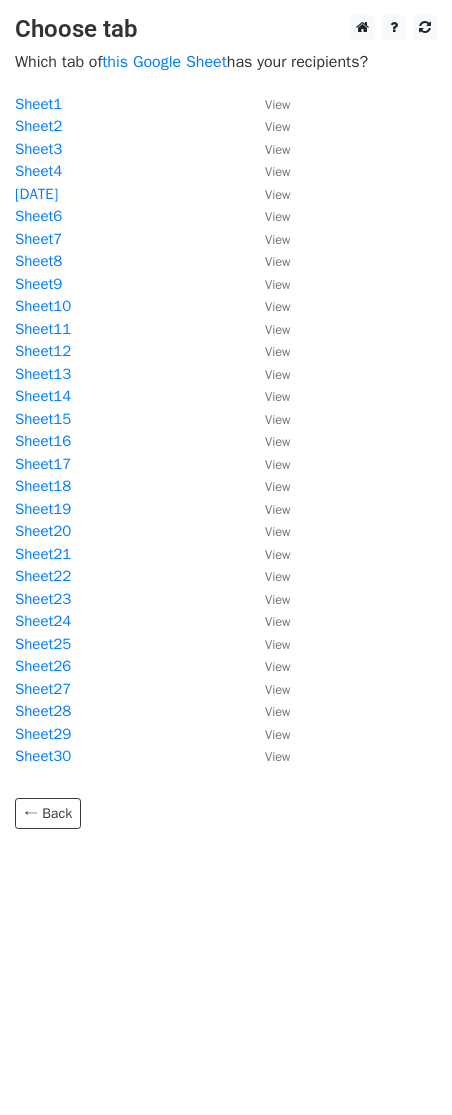 scroll, scrollTop: 0, scrollLeft: 0, axis: both 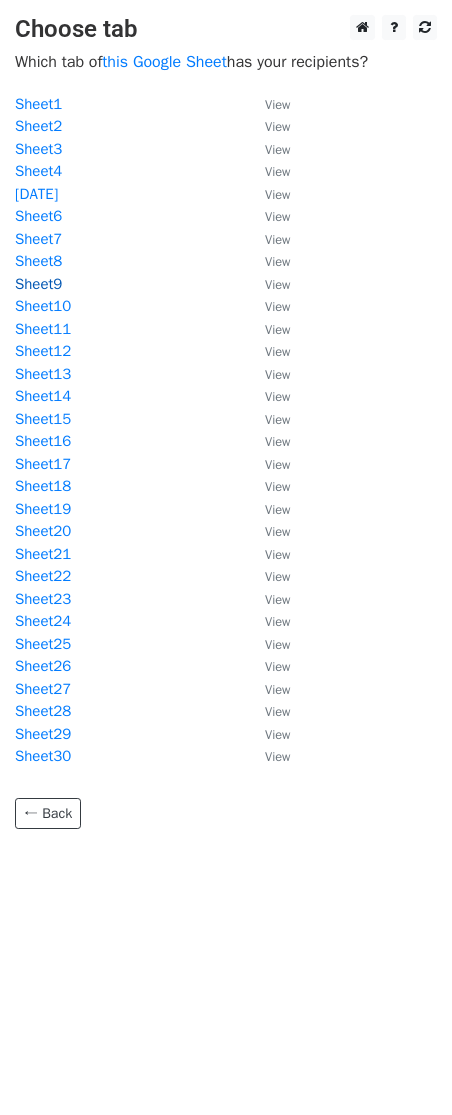 click on "Sheet9" at bounding box center [38, 284] 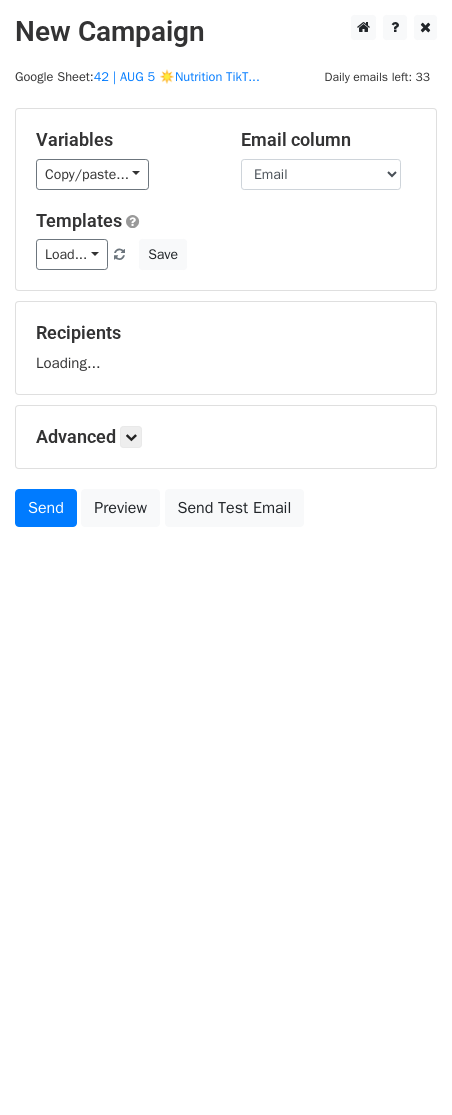 scroll, scrollTop: 0, scrollLeft: 0, axis: both 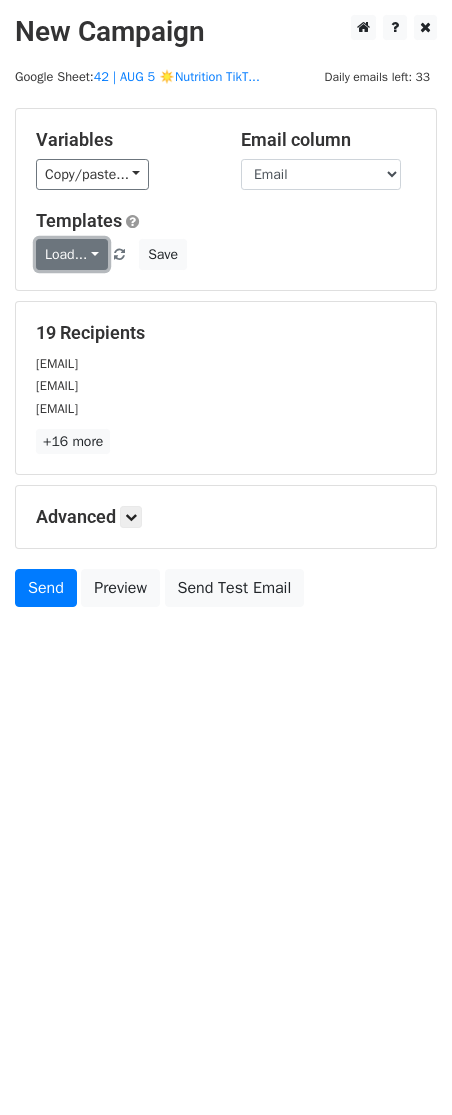 click on "Load..." at bounding box center (72, 254) 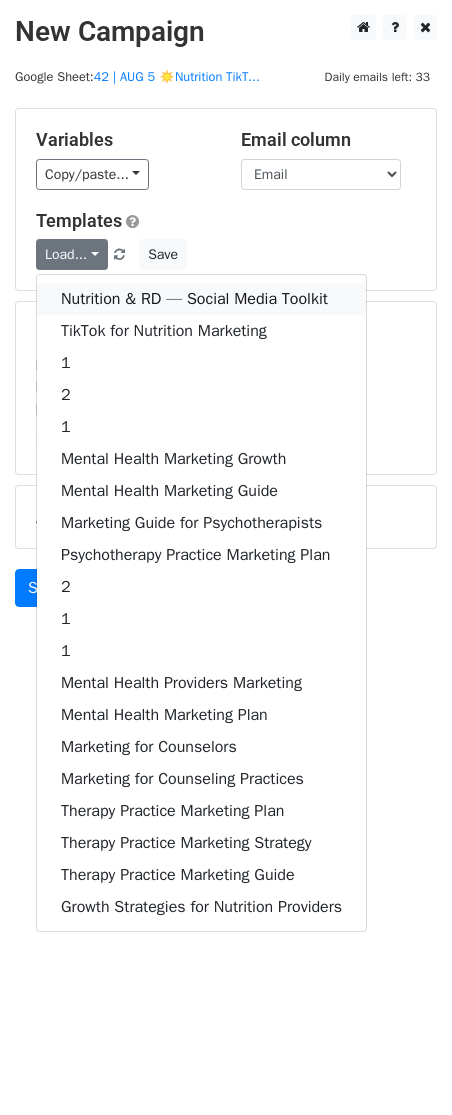 click on "Nutrition & RD — Social Media Toolkit" at bounding box center [201, 299] 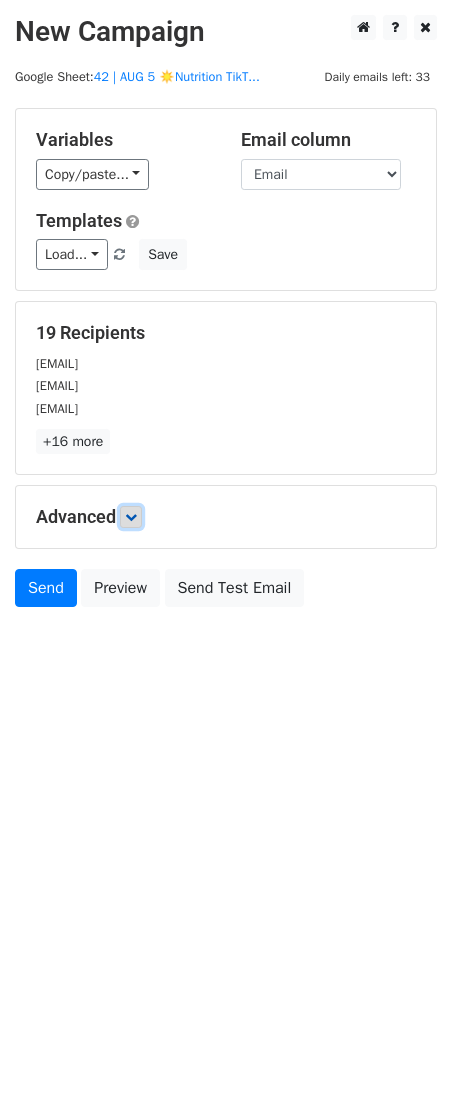 click at bounding box center (131, 517) 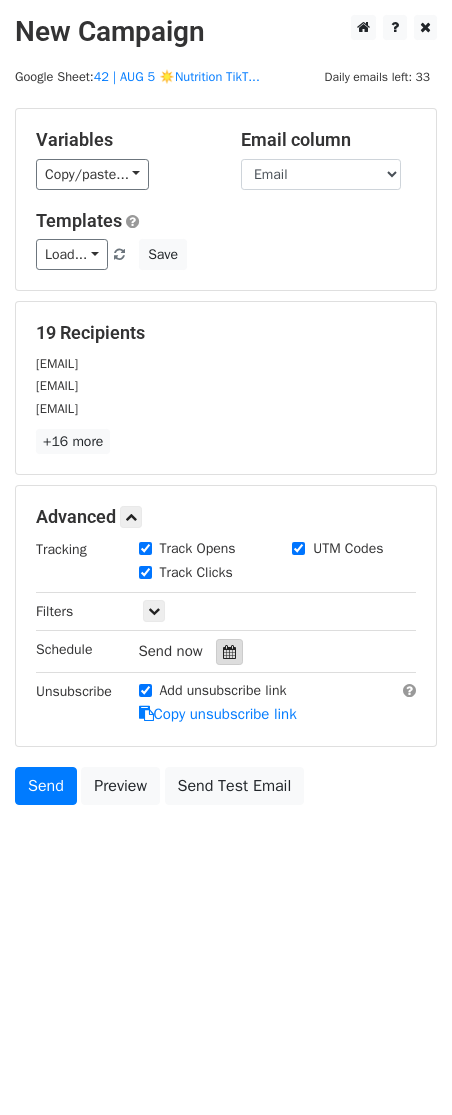 click at bounding box center (229, 652) 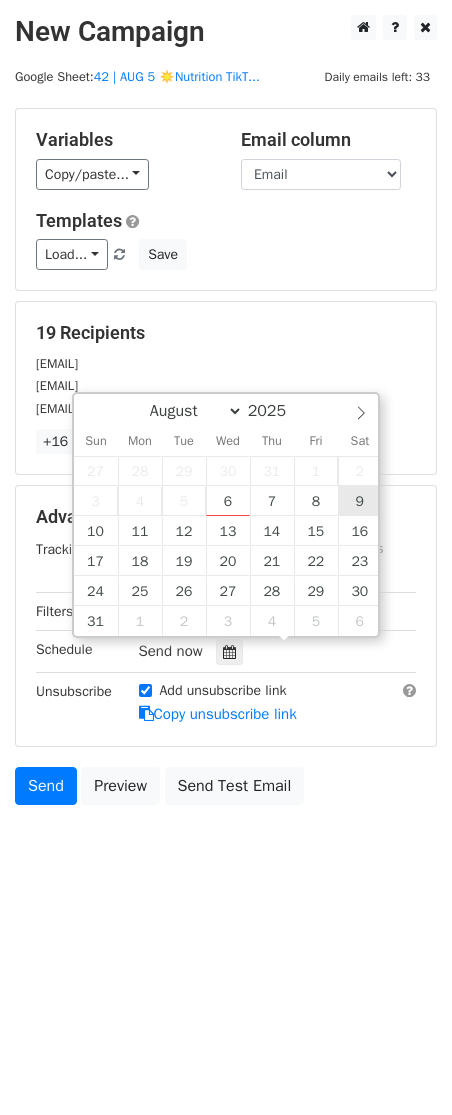 type on "2025-08-09 12:00" 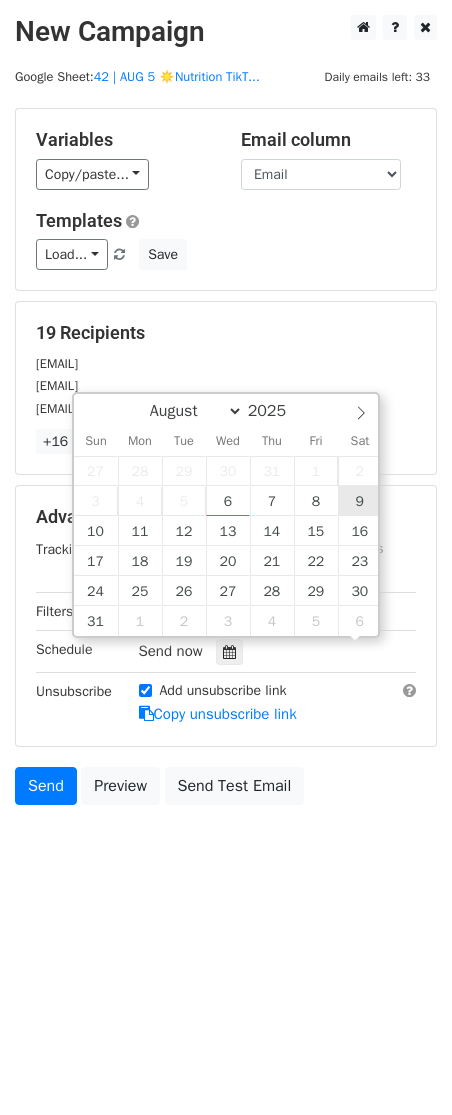 scroll, scrollTop: 1, scrollLeft: 0, axis: vertical 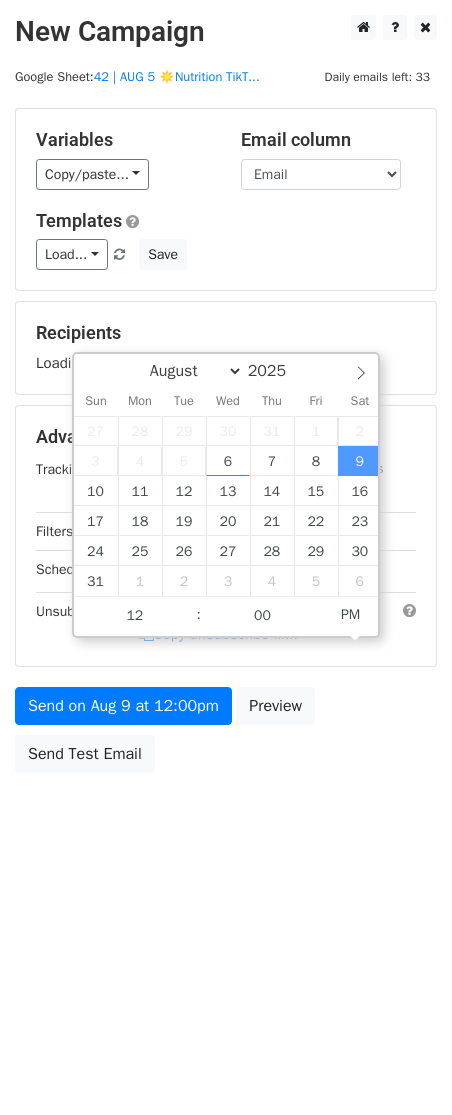 click on "Variables
Copy/paste...
{{Name}}
{{Email}}
Email column
Name
Email
Templates
Load...
Nutrition & RD — Social Media Toolkit
TikTok for Nutrition Marketing
1
2
1
Mental Health Marketing Growth
Mental Health Marketing Guide
Marketing Guide for Psychotherapists
Psychotherapy Practice Marketing Plan
2
1
1
Mental Health Providers Marketing
Mental Health Marketing Plan
Marketing for Counselors
Marketing for Counseling Practices
Therapy Practice Marketing Plan
Therapy Practice Marketing Strategy
Therapy Practice Marketing Guide
Growth Strategies for Nutrition Providers
Save
Recipients Loading...
Advanced
Tracking
Track Opens
UTM Codes
Track Clicks
Filters
Only include spreadsheet rows that match the following filters:
Schedule
Sat, Aug 9, 12:00pm" at bounding box center [226, 445] 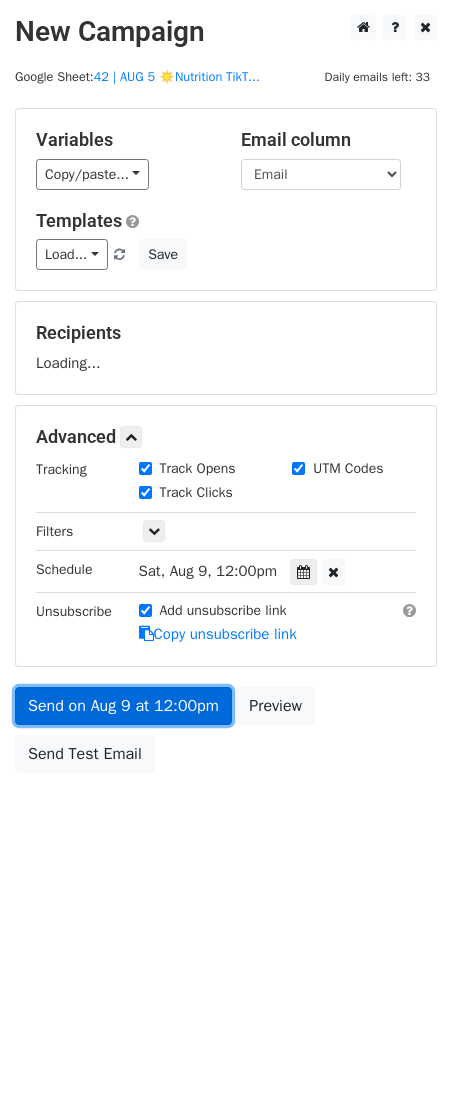click on "Variables
Copy/paste...
{{Name}}
{{Email}}
Email column
Name
Email
Templates
Load...
Nutrition & RD — Social Media Toolkit
TikTok for Nutrition Marketing
1
2
1
Mental Health Marketing Growth
Mental Health Marketing Guide
Marketing Guide for Psychotherapists
Psychotherapy Practice Marketing Plan
2
1
1
Mental Health Providers Marketing
Mental Health Marketing Plan
Marketing for Counselors
Marketing for Counseling Practices
Therapy Practice Marketing Plan
Therapy Practice Marketing Strategy
Therapy Practice Marketing Guide
Growth Strategies for Nutrition Providers
Save
Recipients Loading...
Advanced
Tracking
Track Opens
UTM Codes
Track Clicks
Filters
Only include spreadsheet rows that match the following filters:
Schedule
Sat, Aug 9, 12:00pm" at bounding box center (226, 445) 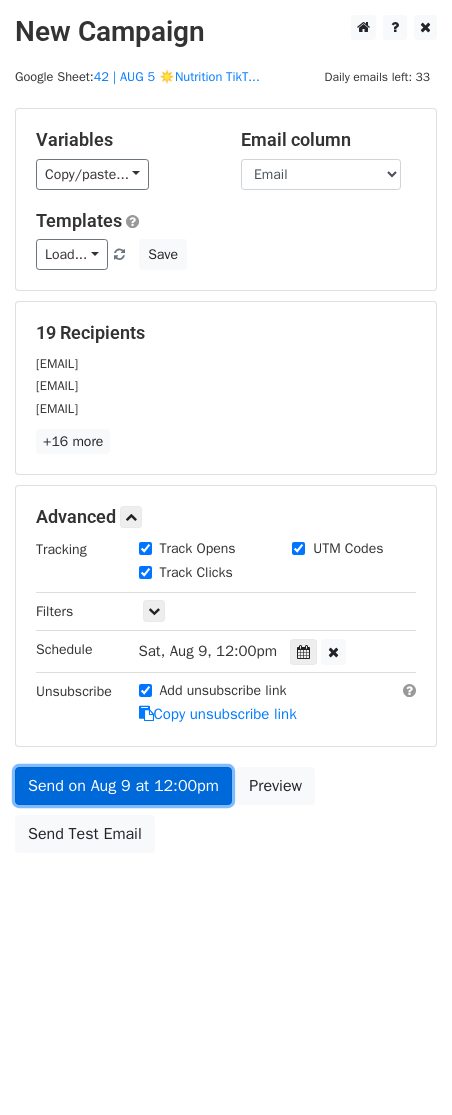 click on "Send on Aug 9 at 12:00pm" at bounding box center [123, 786] 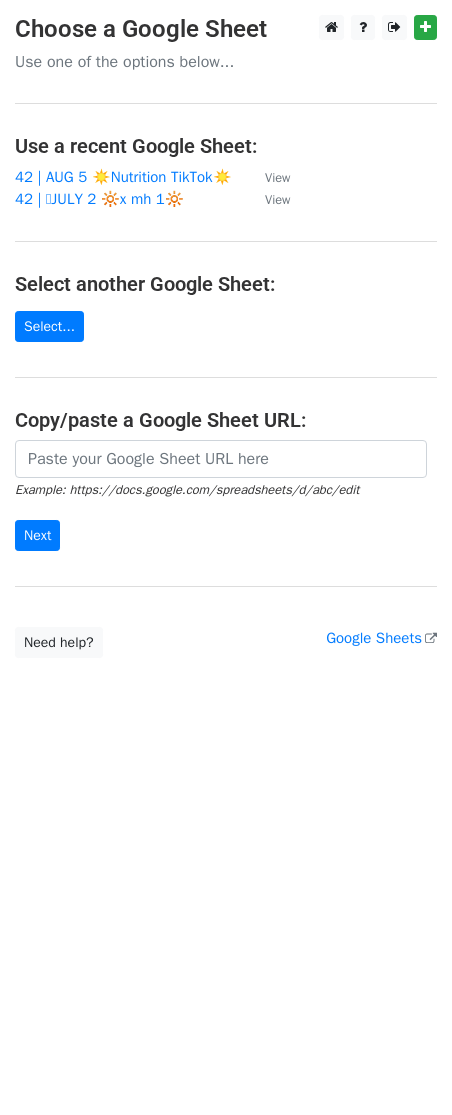 scroll, scrollTop: 0, scrollLeft: 0, axis: both 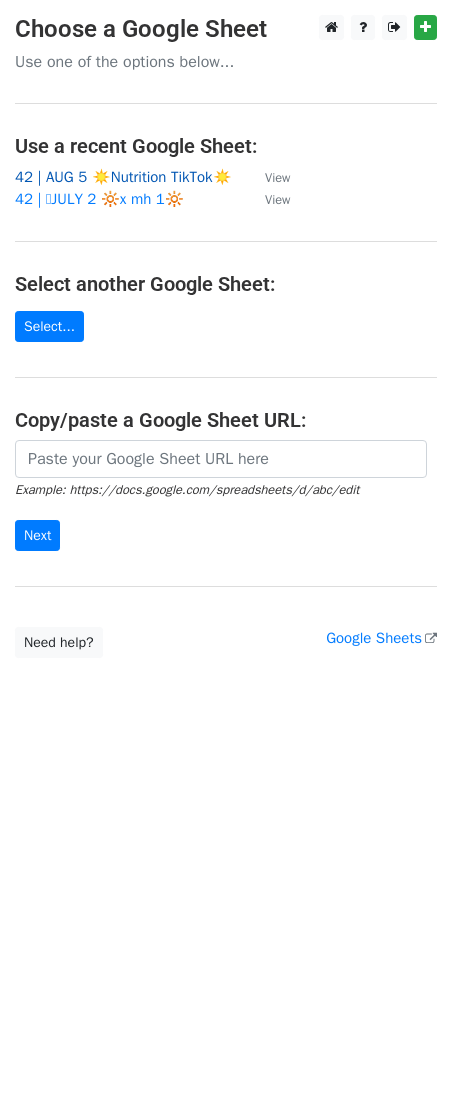 click on "42 | AUG 5 ☀️Nutrition TikTok☀️" at bounding box center (123, 177) 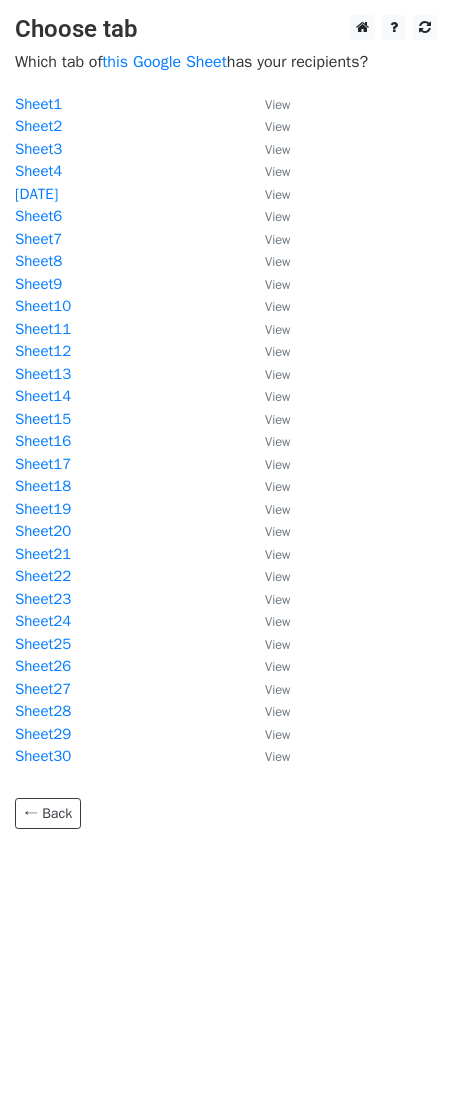 scroll, scrollTop: 0, scrollLeft: 0, axis: both 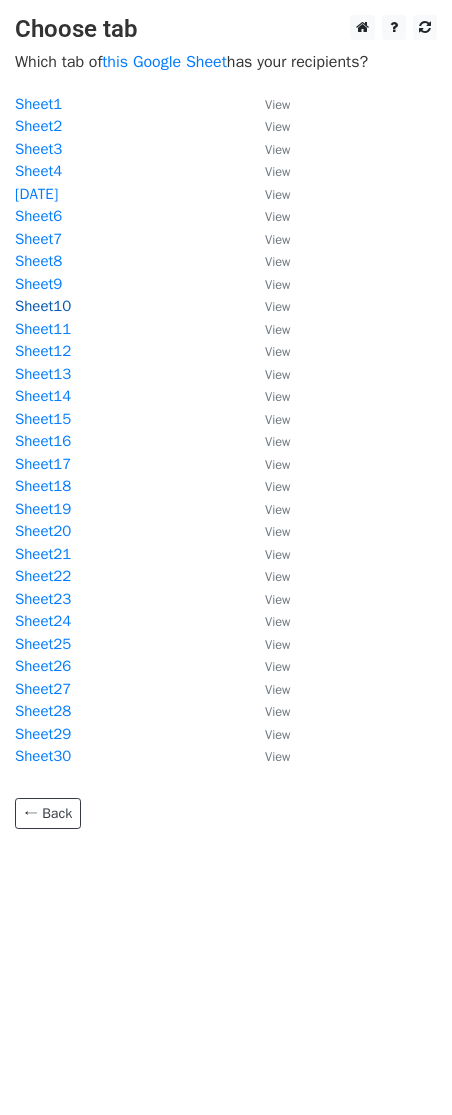 click on "Sheet10" at bounding box center [43, 306] 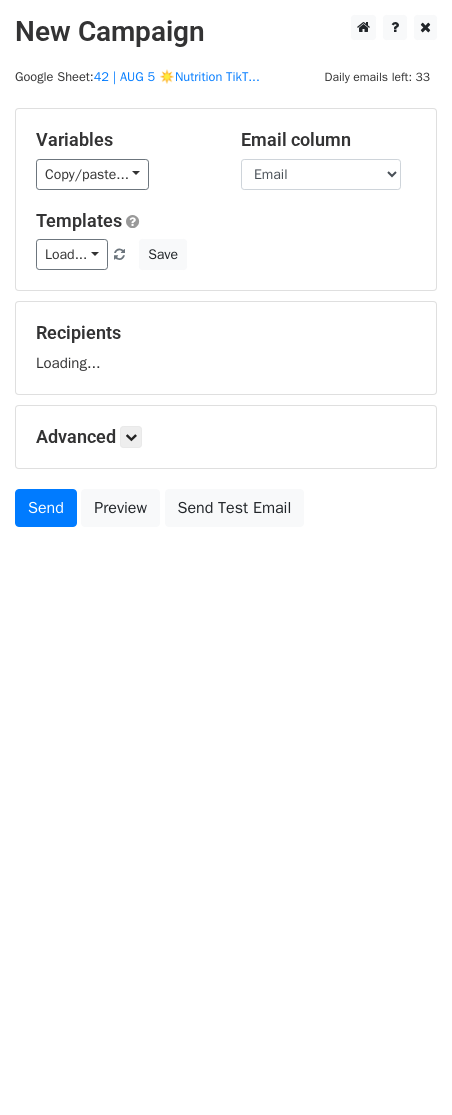 scroll, scrollTop: 0, scrollLeft: 0, axis: both 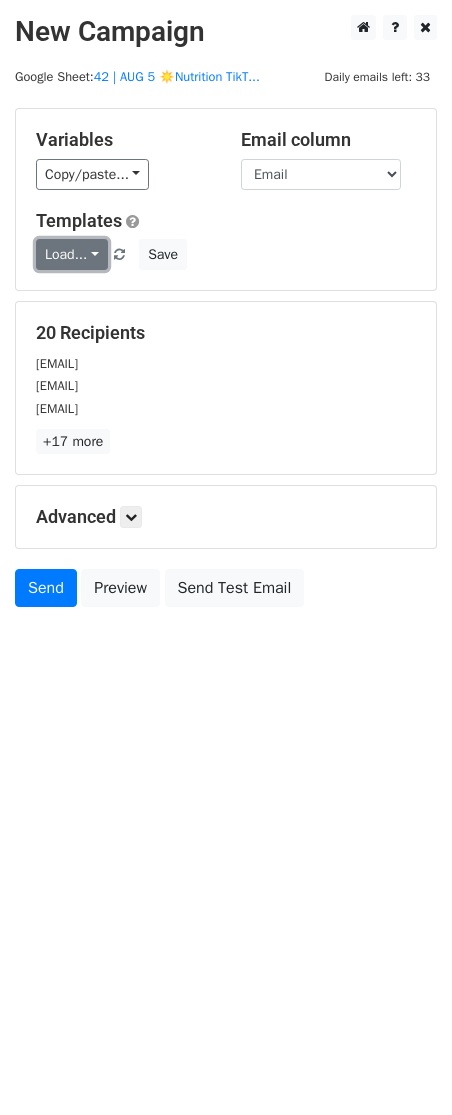 click on "Load..." at bounding box center (72, 254) 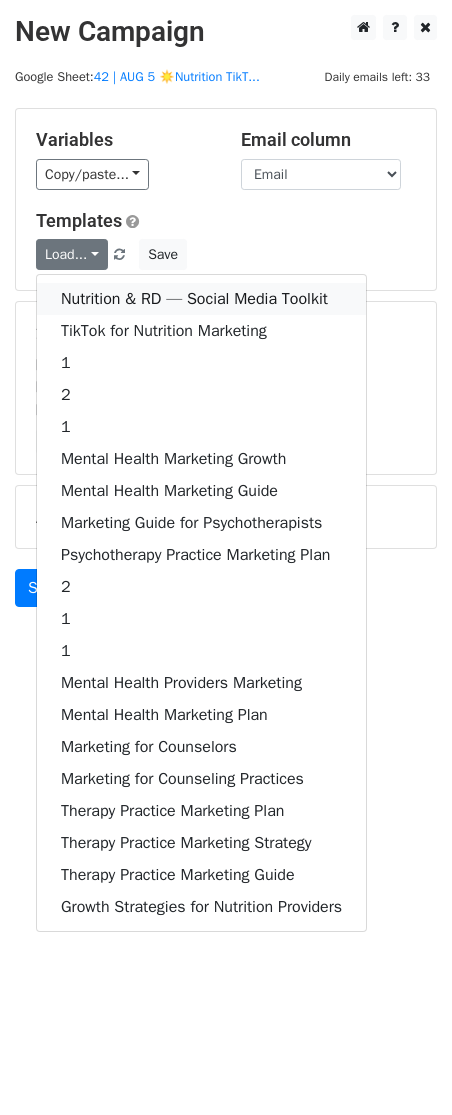 click on "Nutrition & RD — Social Media Toolkit" at bounding box center (201, 299) 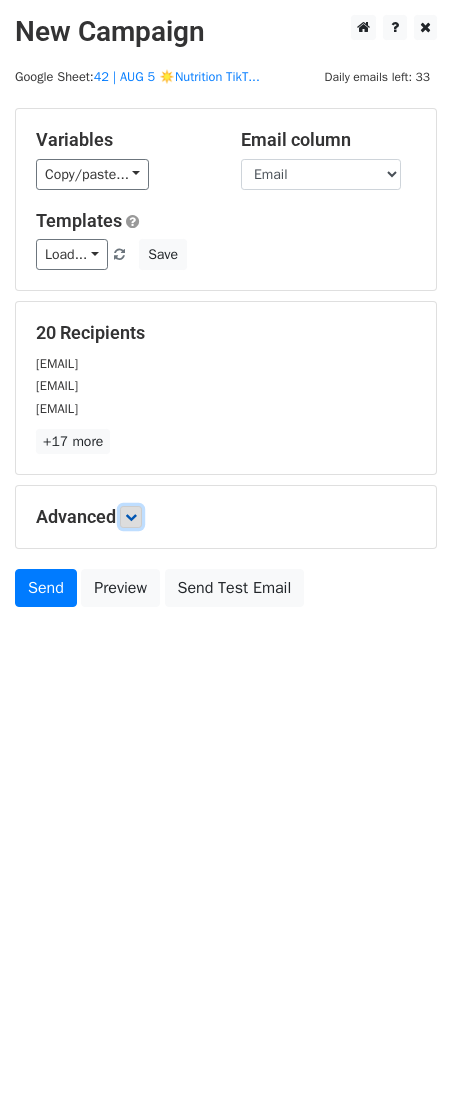 click at bounding box center (131, 517) 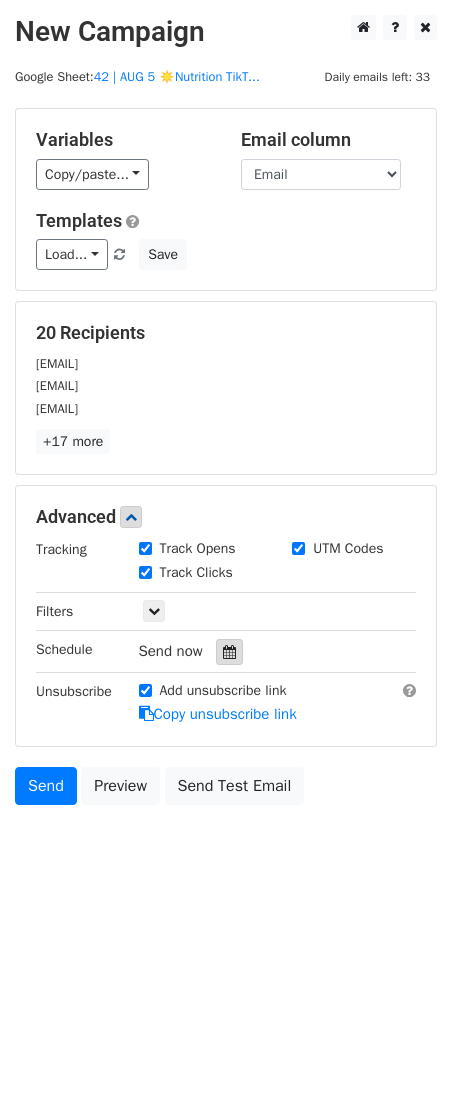 click at bounding box center (229, 652) 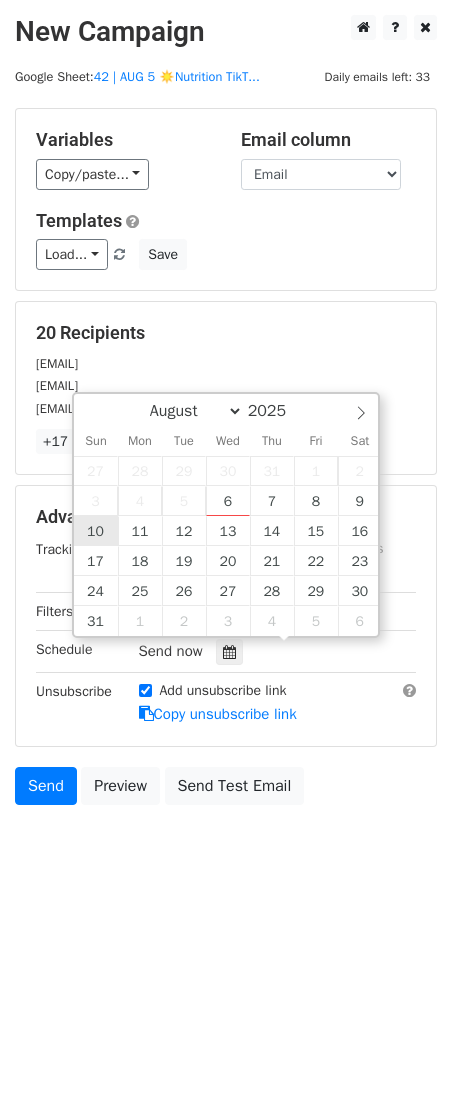 type on "2025-08-10 12:00" 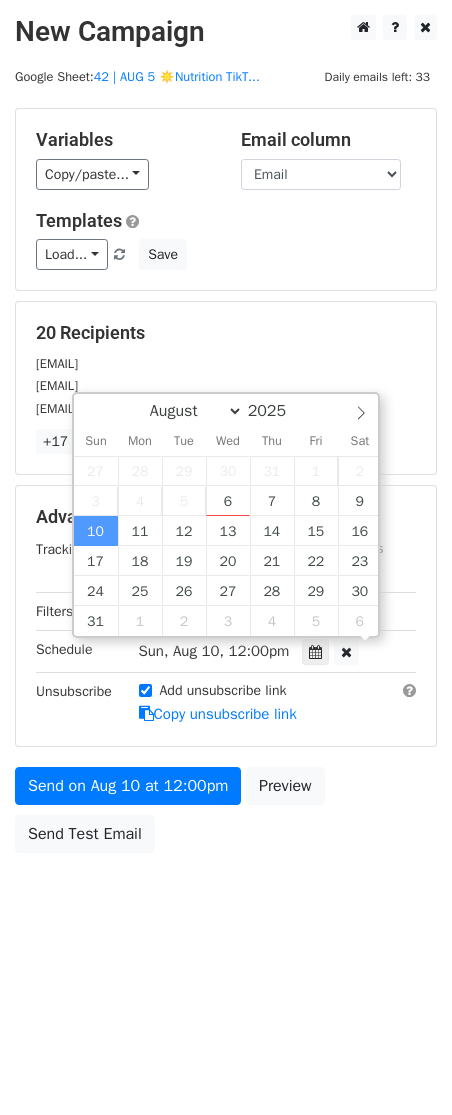 scroll, scrollTop: 1, scrollLeft: 0, axis: vertical 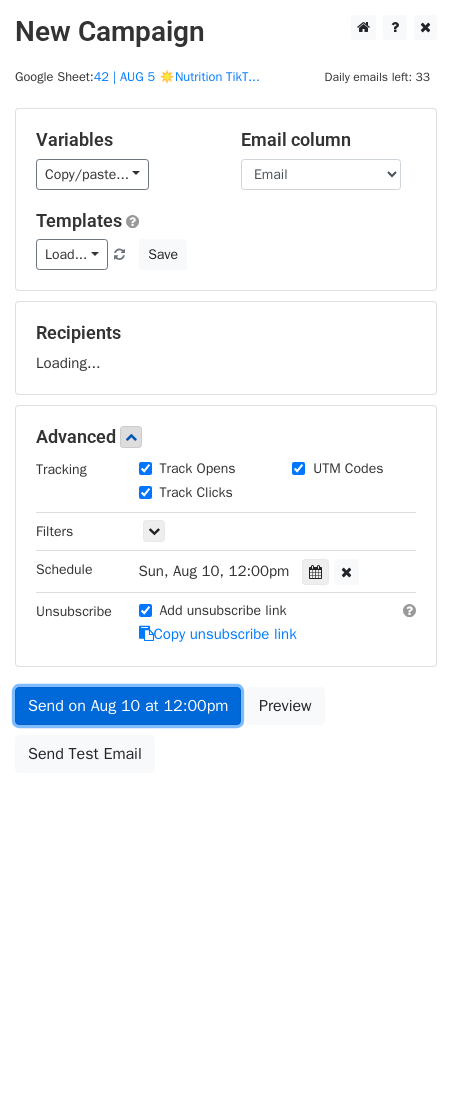 click on "Send on Aug 10 at 12:00pm" at bounding box center (128, 706) 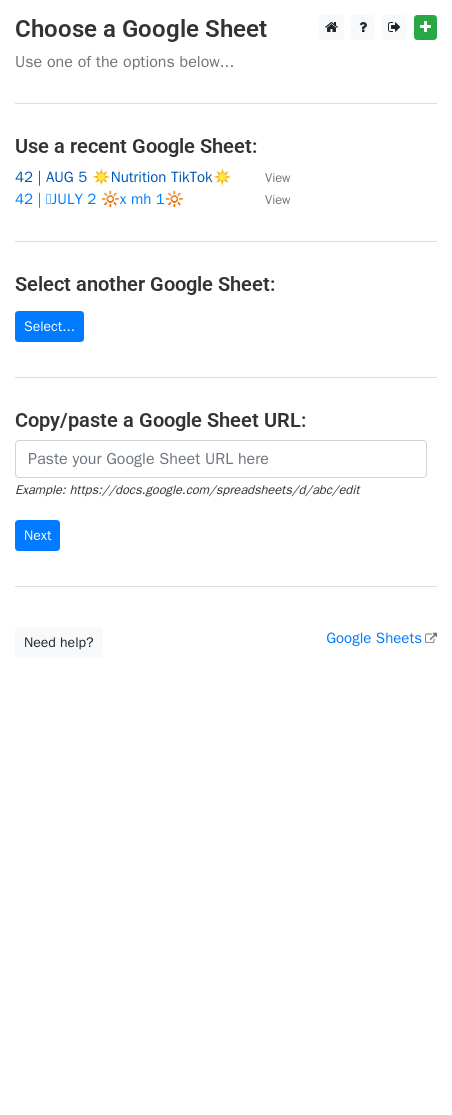 scroll, scrollTop: 0, scrollLeft: 0, axis: both 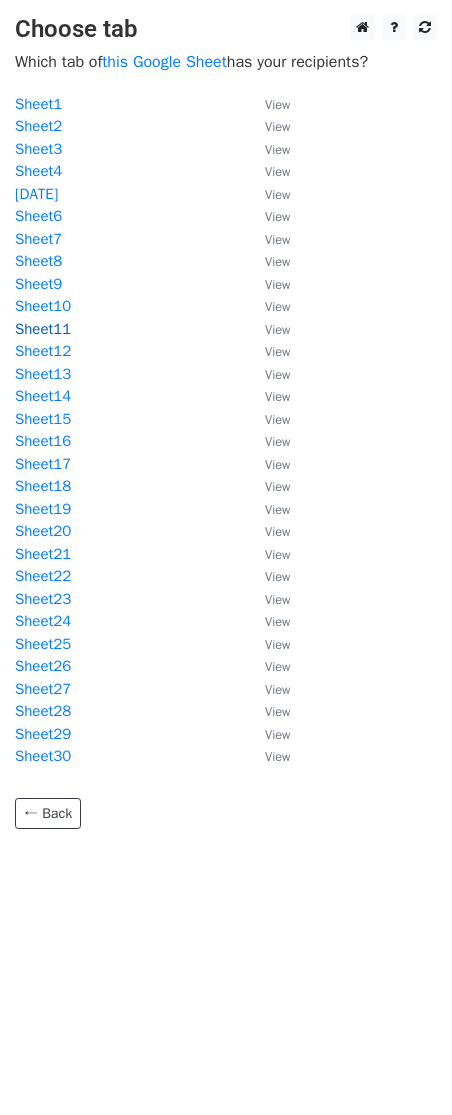 click on "Sheet11" at bounding box center (43, 329) 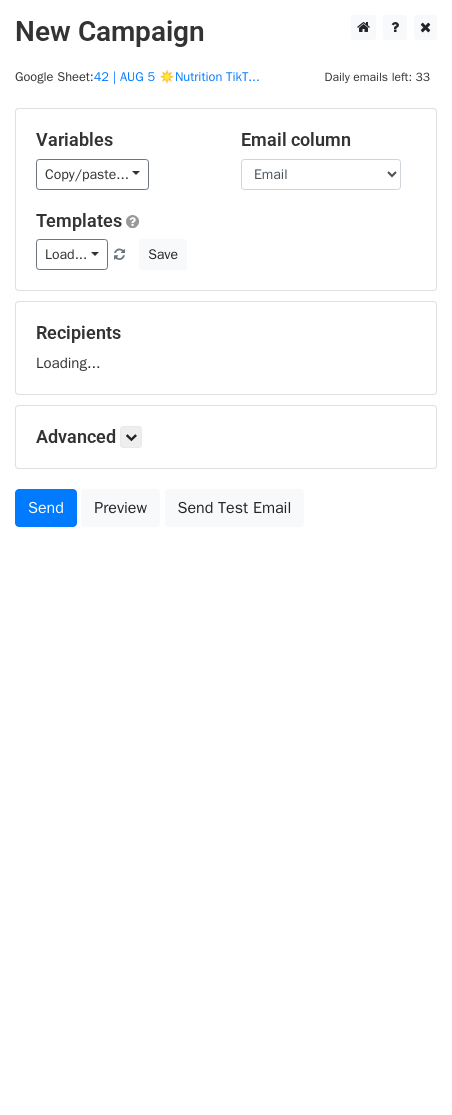 scroll, scrollTop: 0, scrollLeft: 0, axis: both 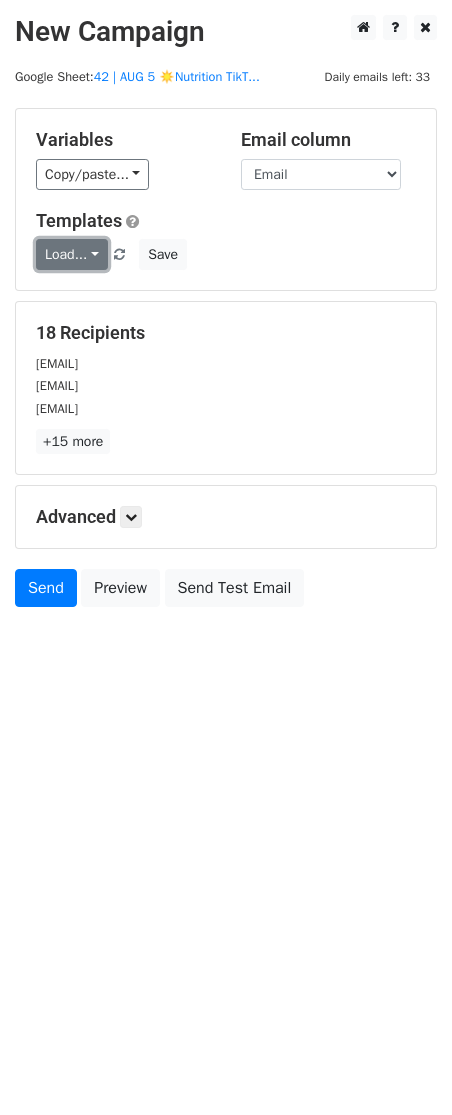 click on "Load..." at bounding box center (72, 254) 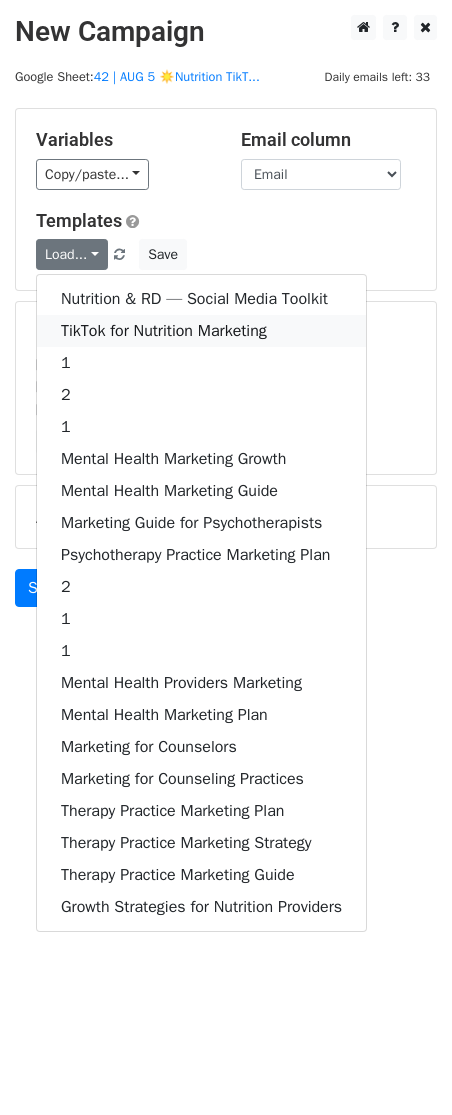 click on "TikTok for Nutrition Marketing" at bounding box center [201, 331] 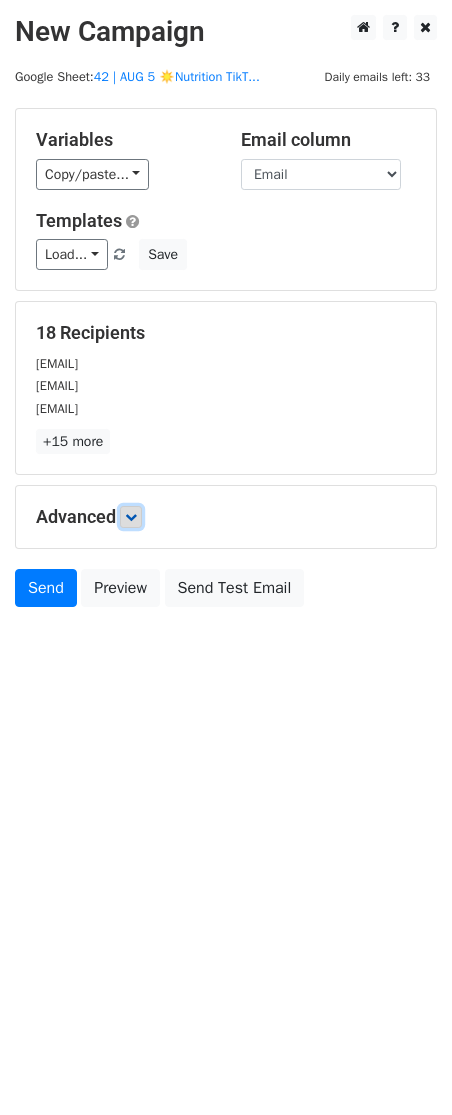 click at bounding box center [131, 517] 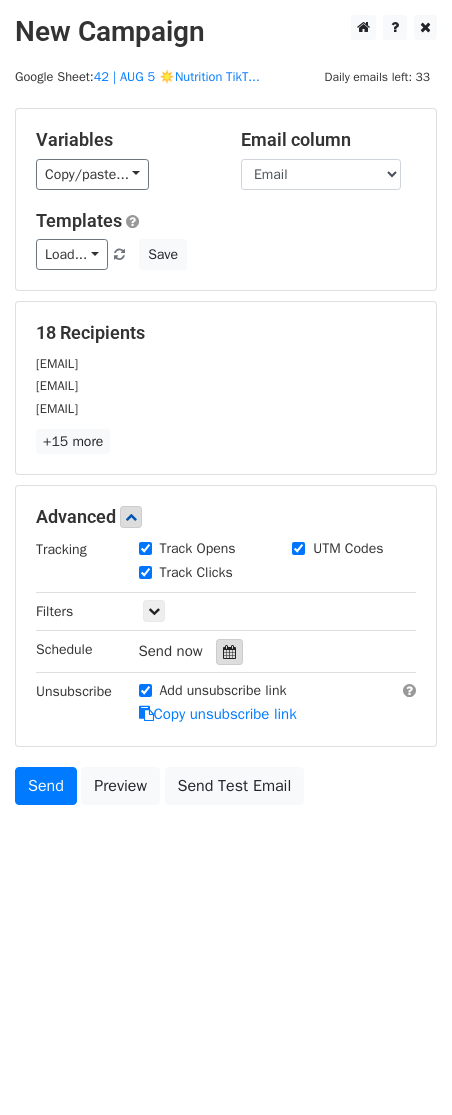 click at bounding box center [229, 652] 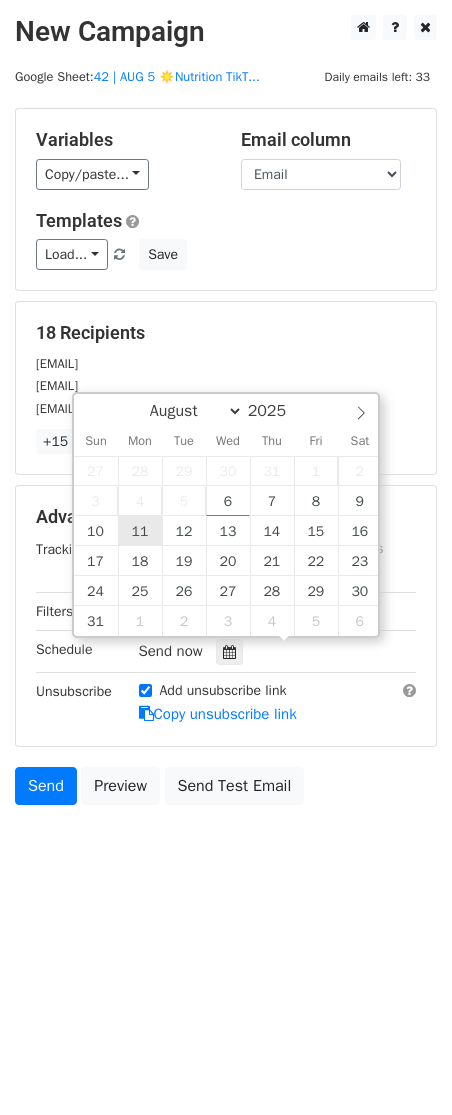 type on "2025-08-11 12:00" 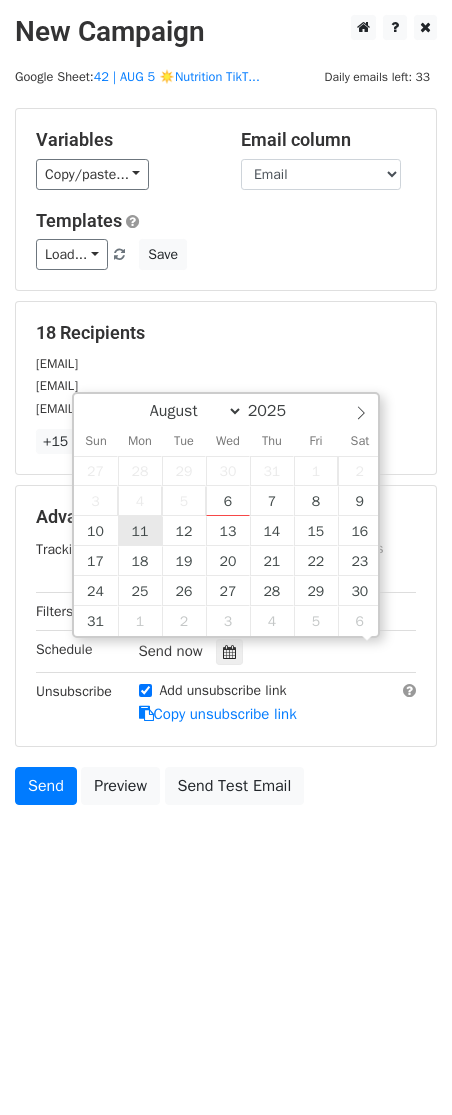 scroll, scrollTop: 1, scrollLeft: 0, axis: vertical 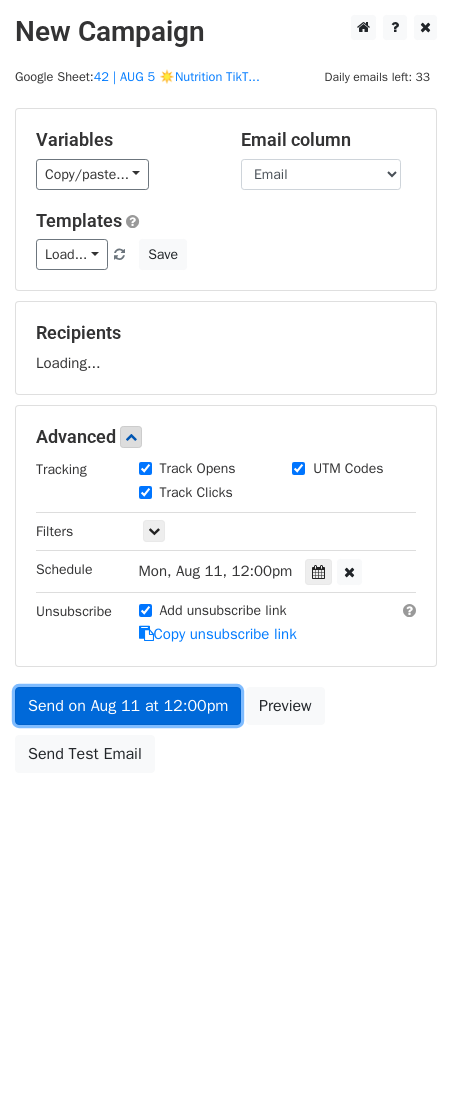 click on "Send on Aug 11 at 12:00pm" at bounding box center (128, 706) 